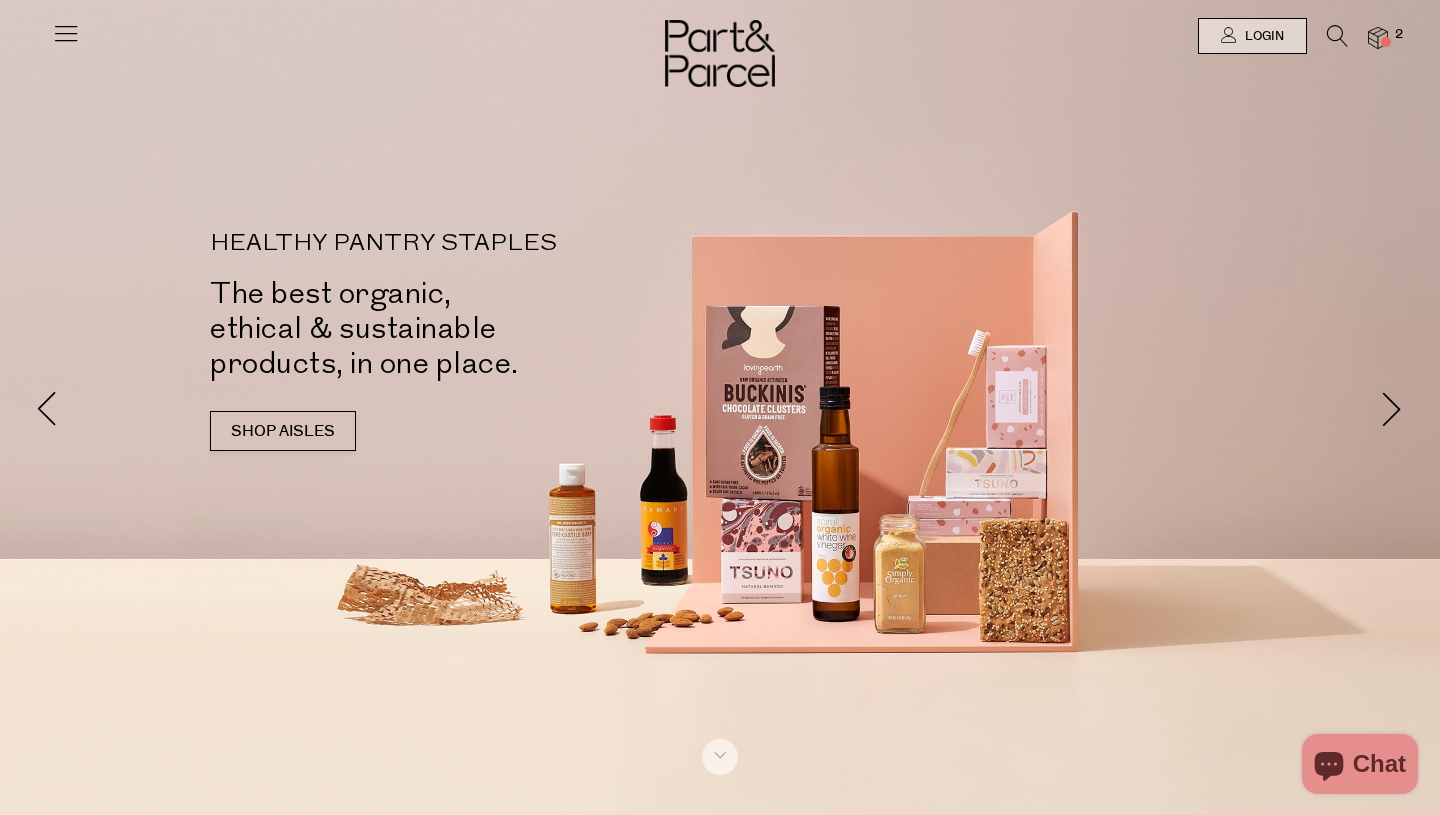scroll, scrollTop: 0, scrollLeft: 0, axis: both 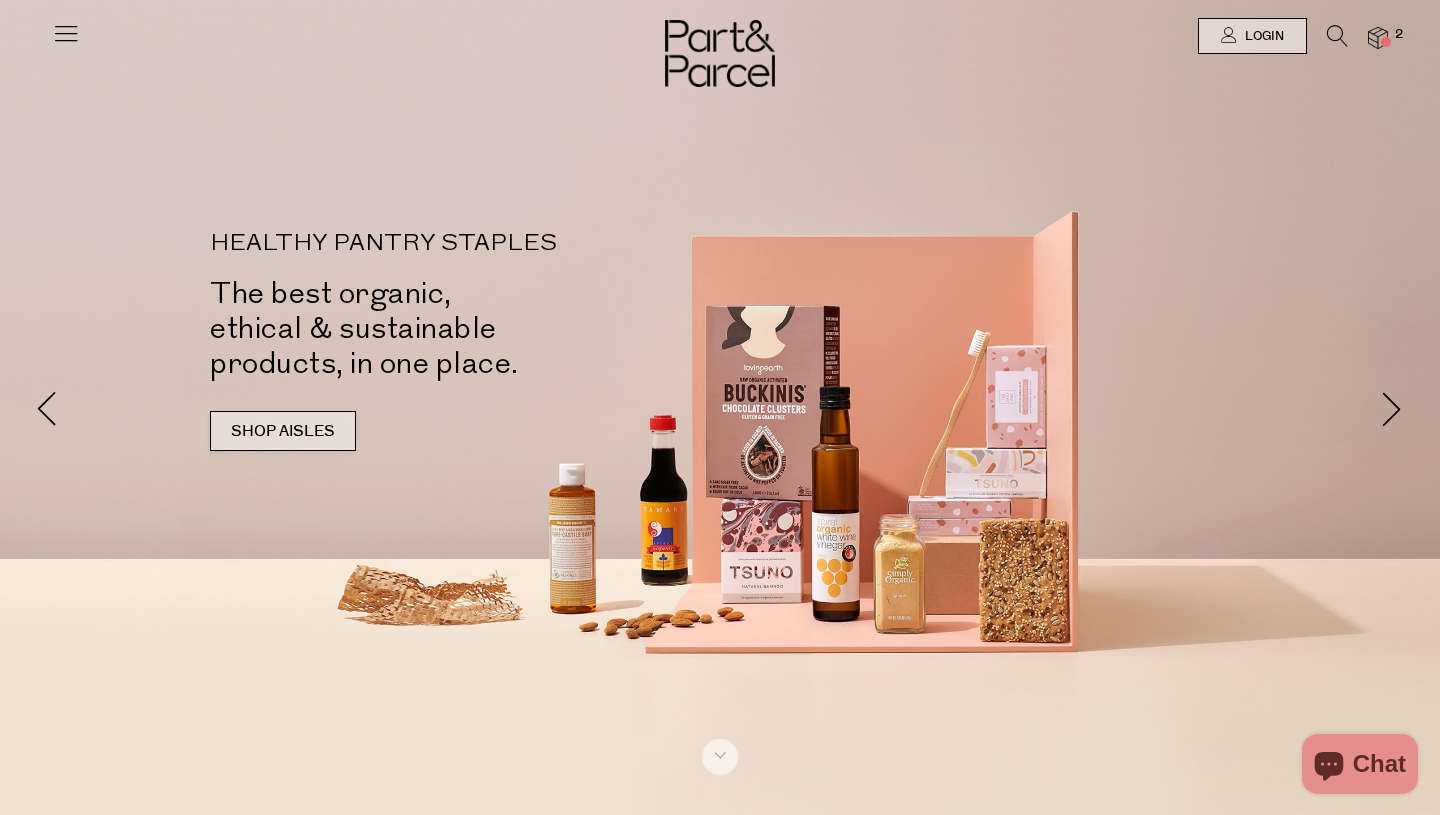 click on "SHOP AISLES" at bounding box center [283, 431] 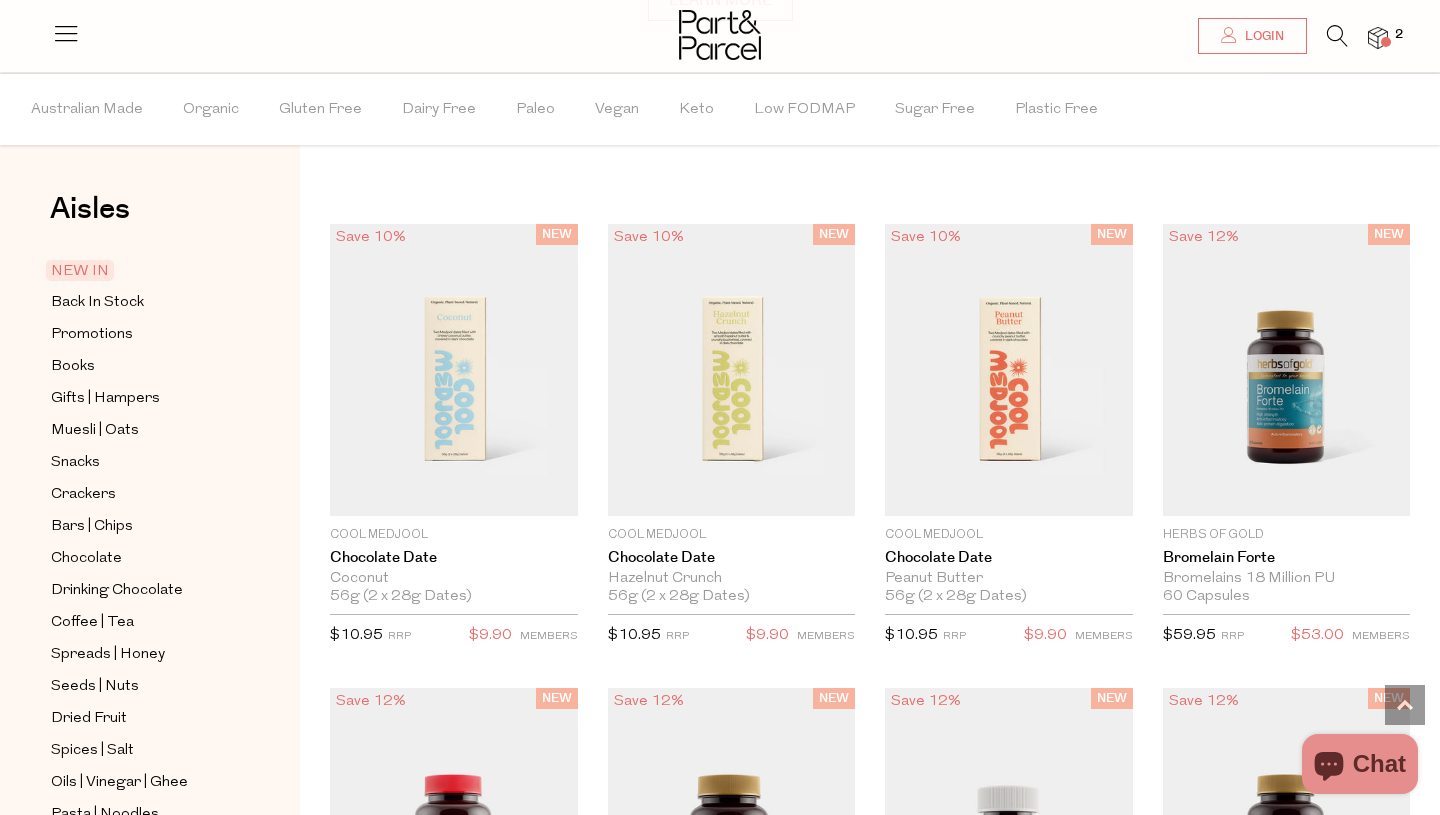 scroll, scrollTop: 1607, scrollLeft: 0, axis: vertical 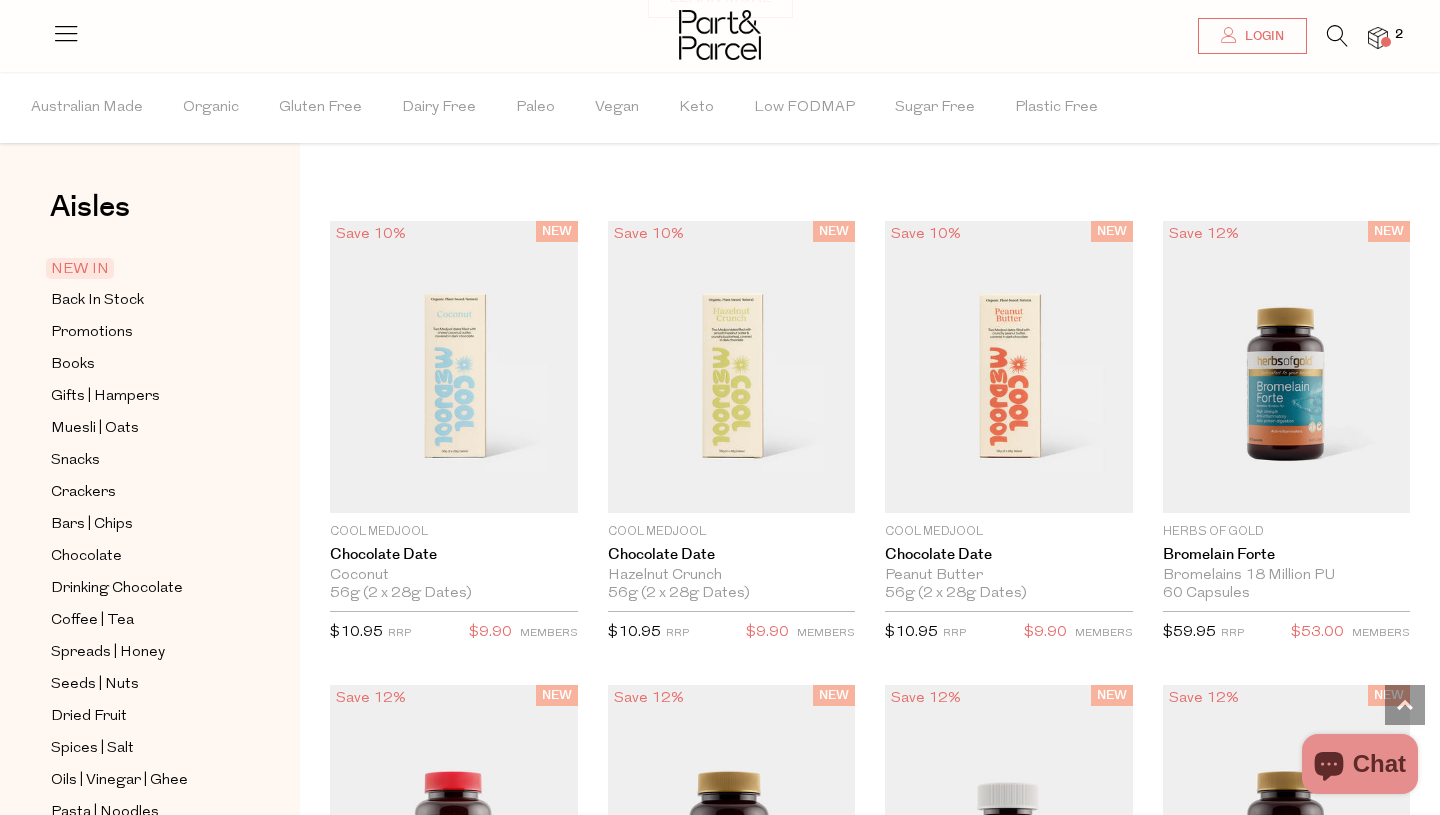 click on "Australian Made
Organic
Gluten Free
Dairy Free
Paleo
Vegan
Keto
Low FODMAP
Sugar Free
Plastic Free" at bounding box center (720, 107) 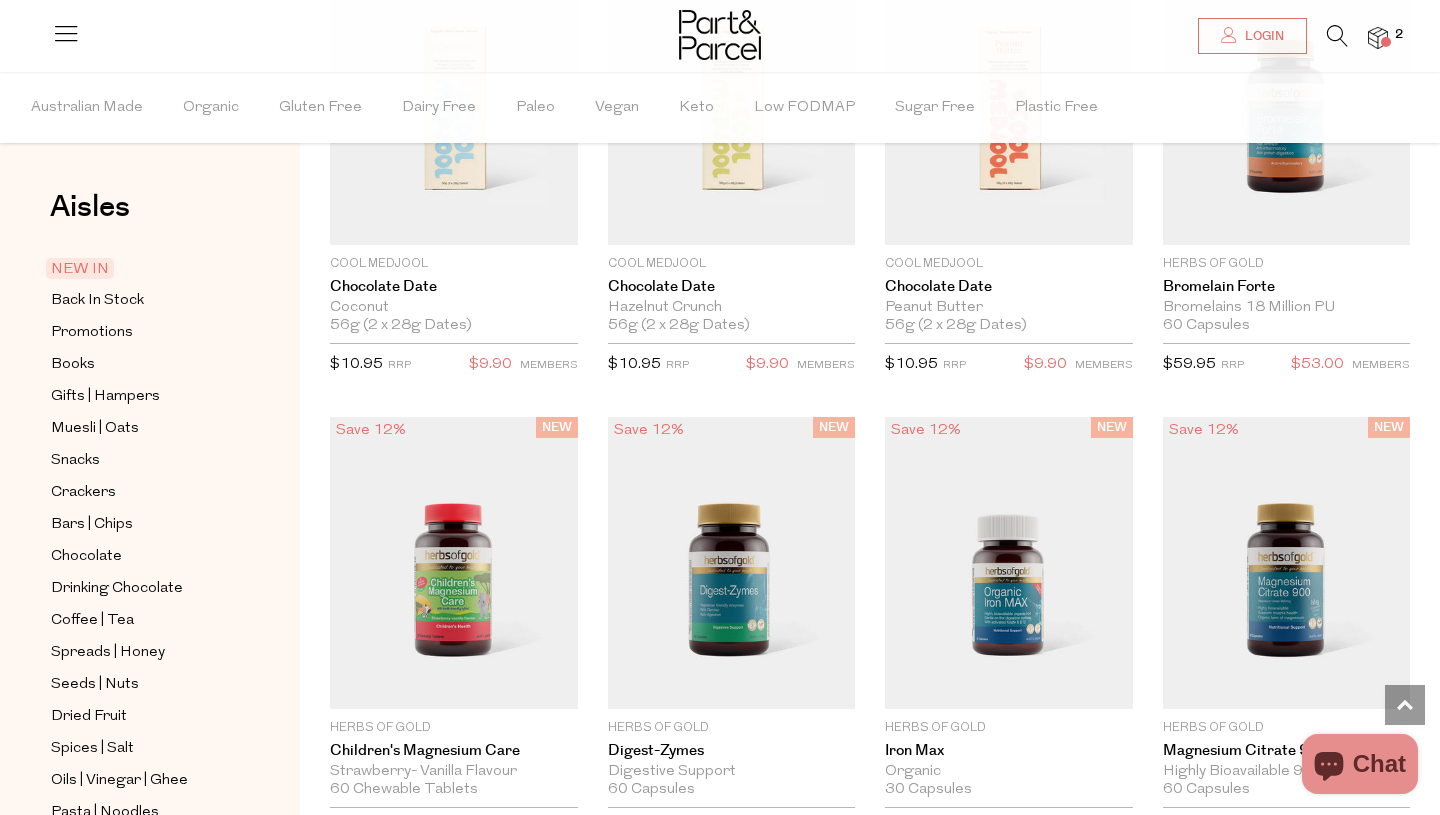 scroll, scrollTop: 1887, scrollLeft: 0, axis: vertical 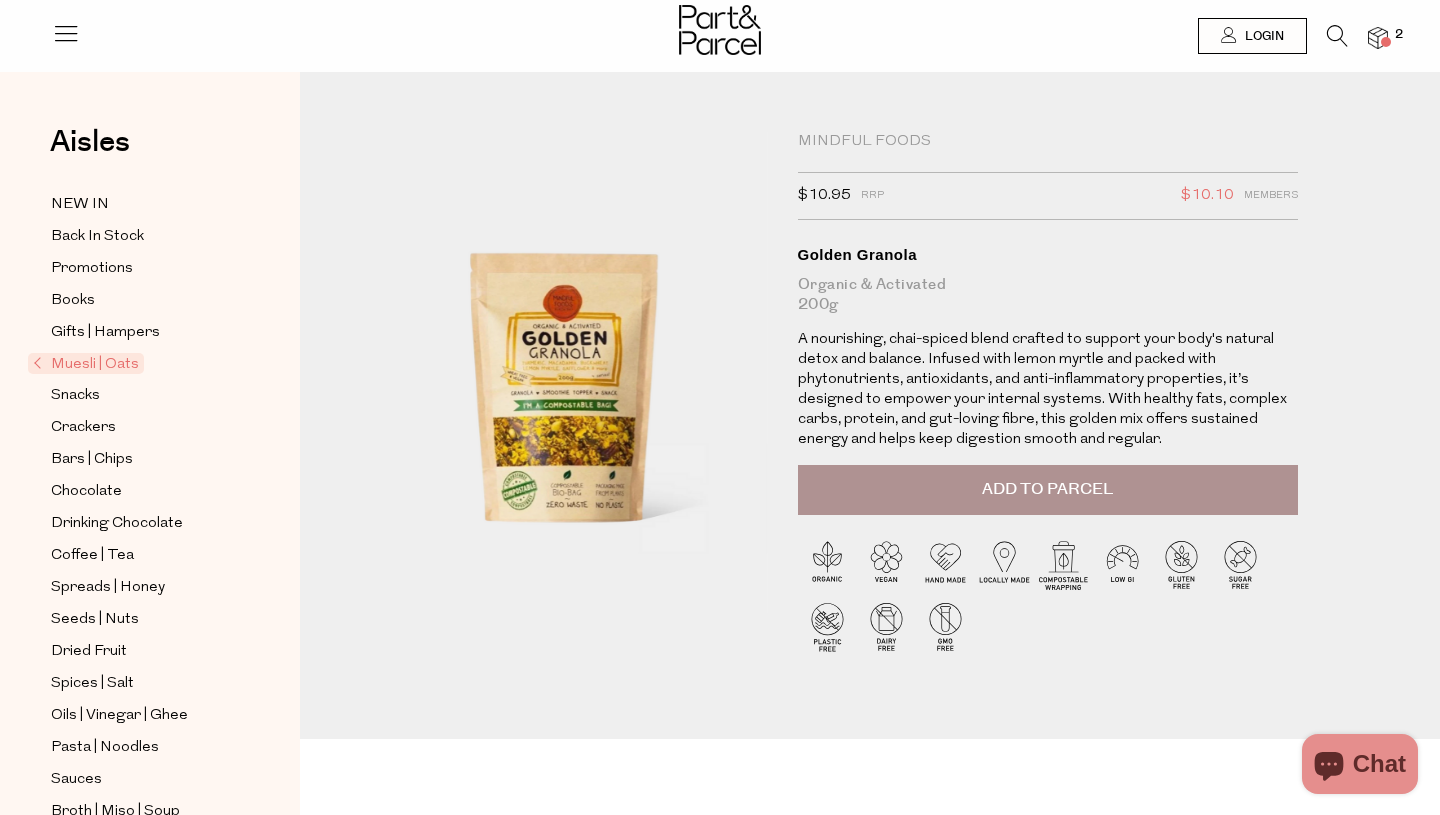 click at bounding box center (66, 33) 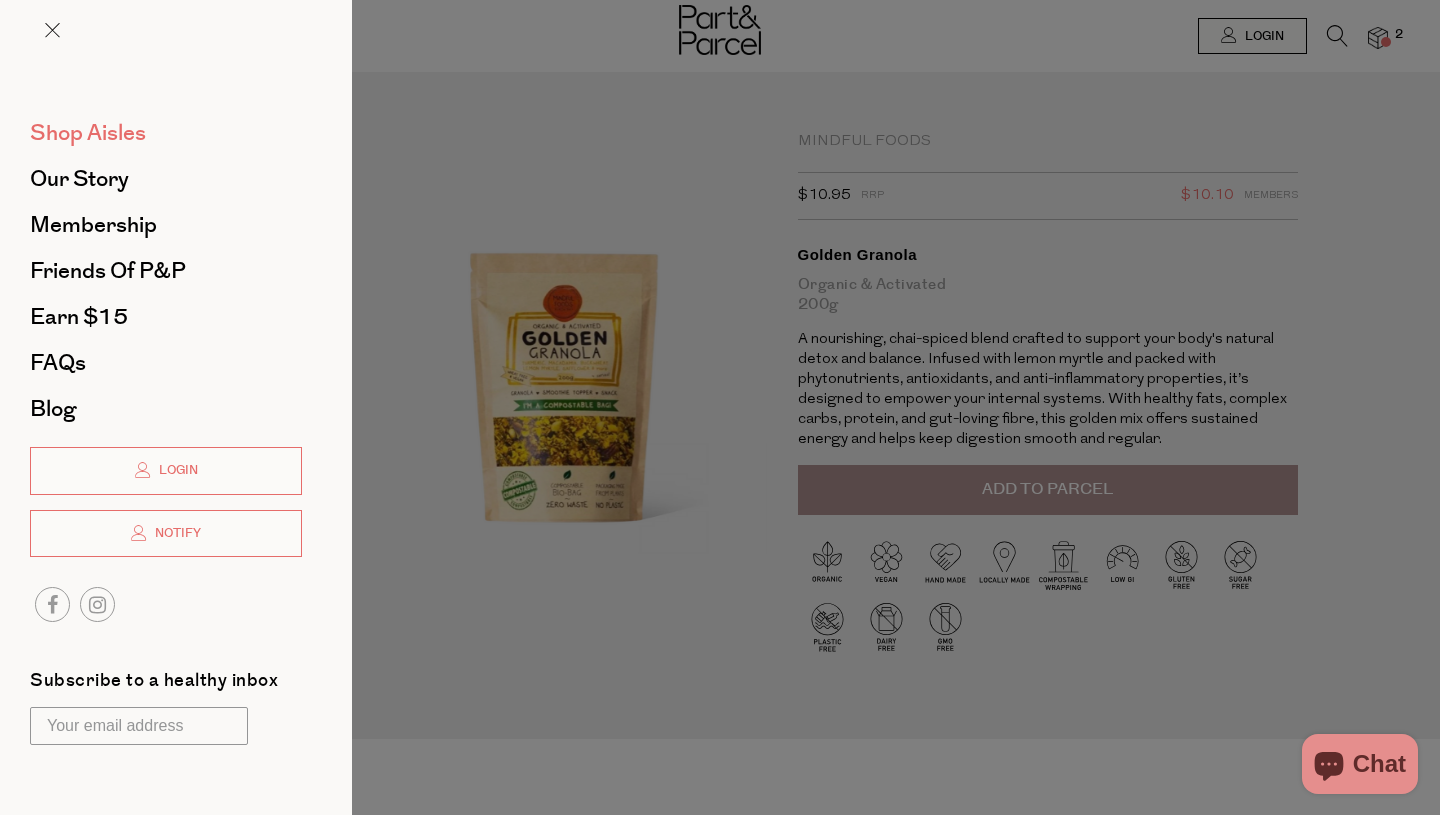 click on "Shop Aisles" at bounding box center [88, 133] 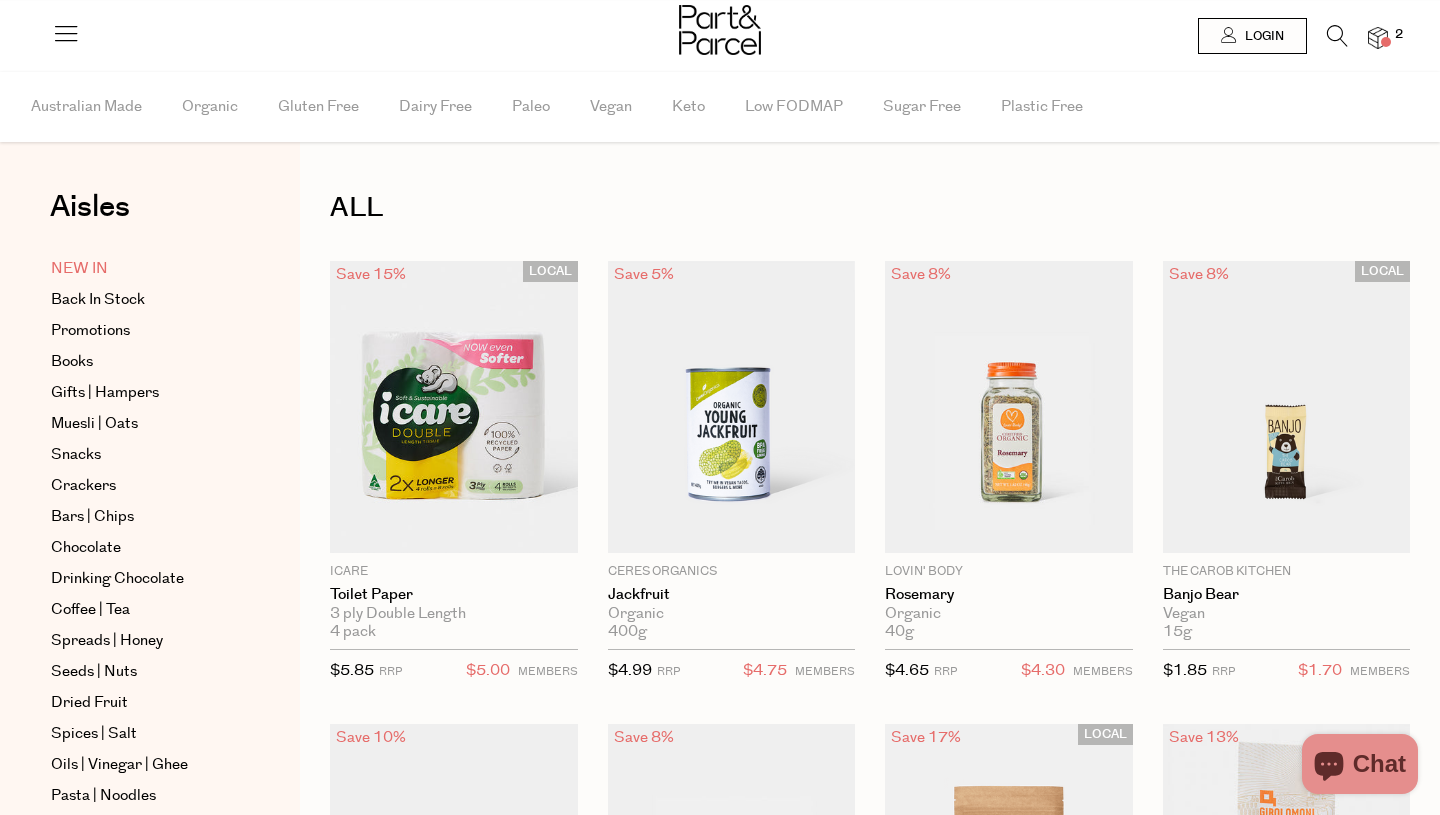 scroll, scrollTop: 0, scrollLeft: 0, axis: both 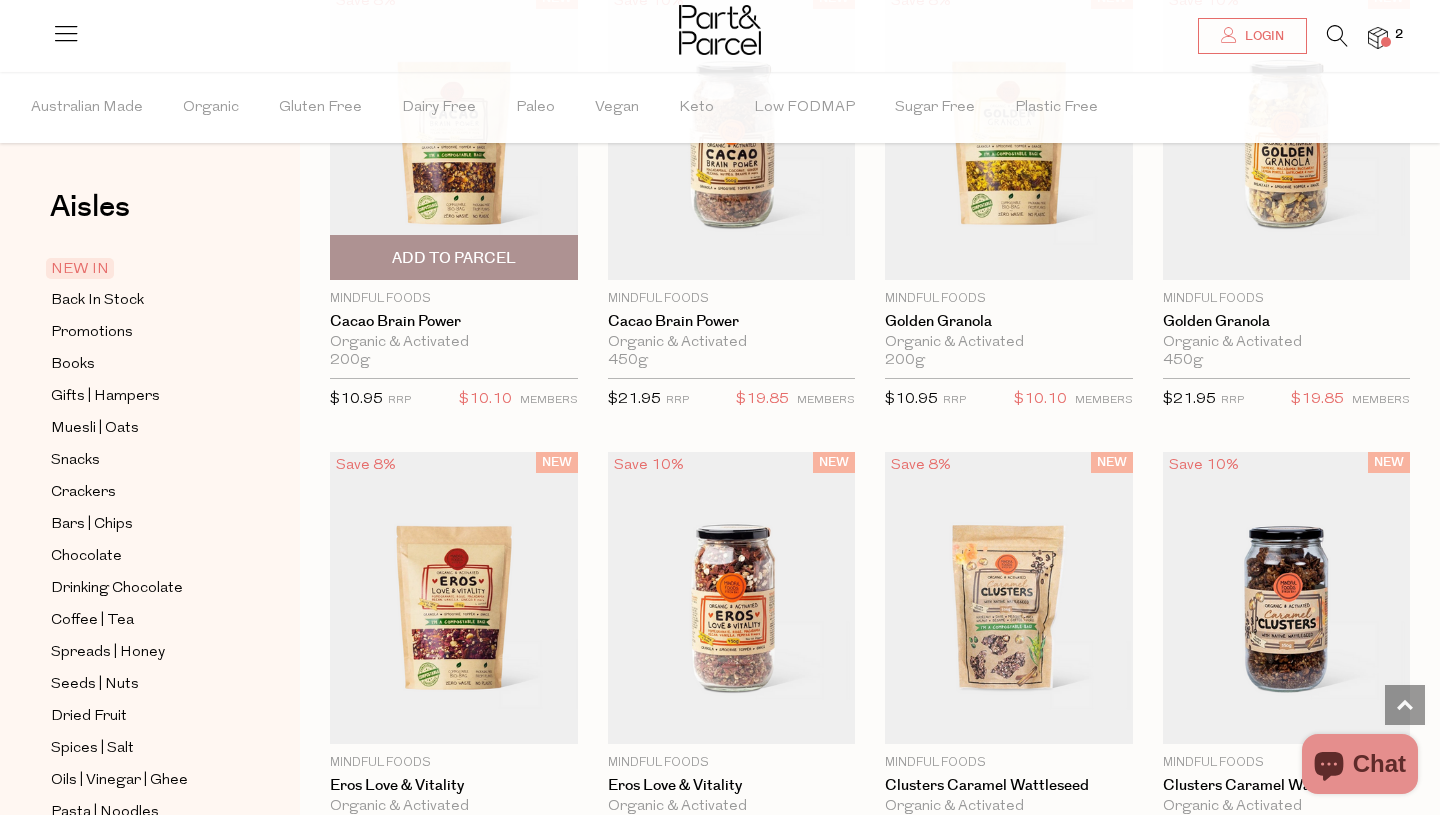 click at bounding box center [454, 134] 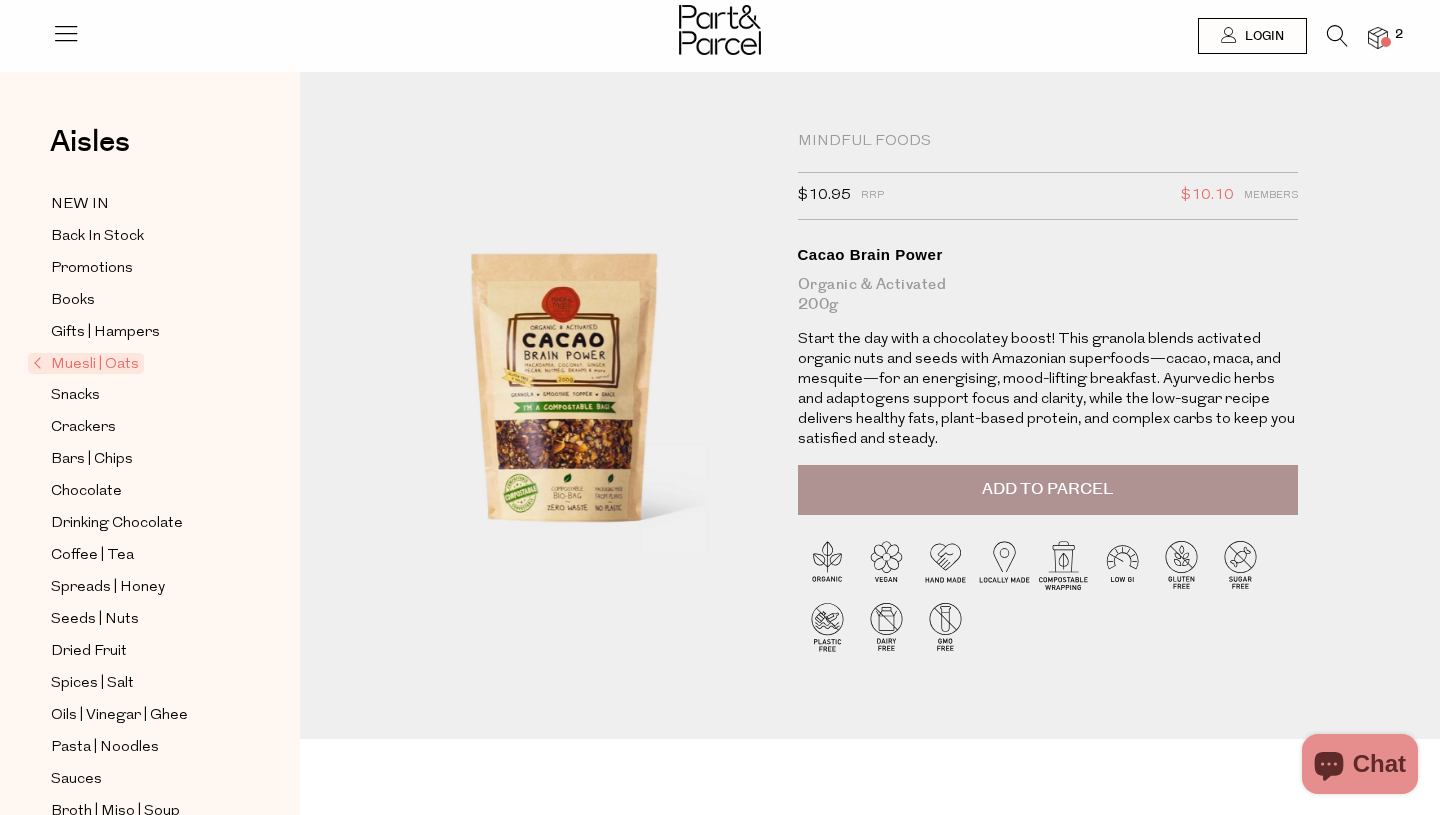 scroll, scrollTop: 0, scrollLeft: 0, axis: both 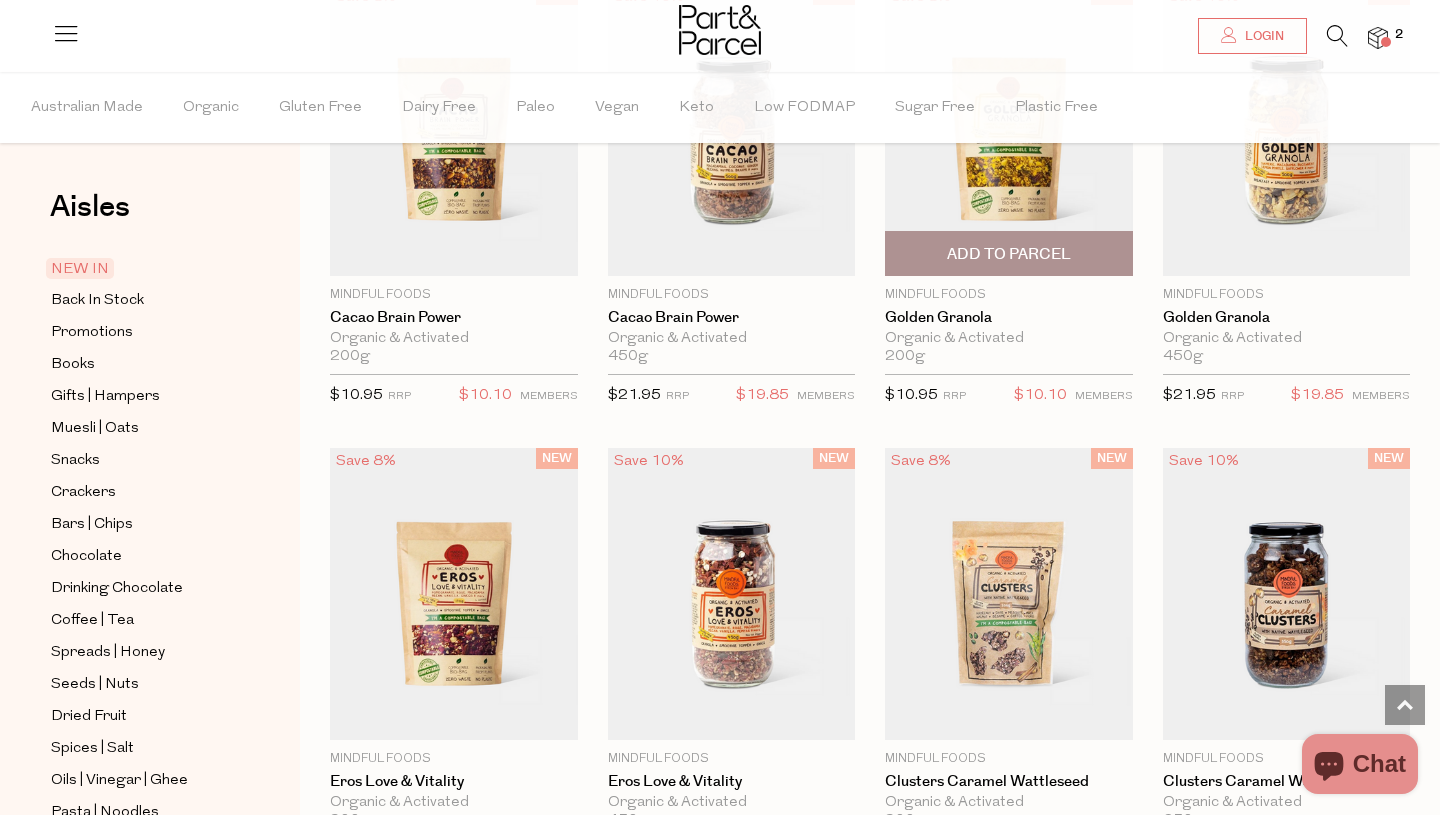 click at bounding box center (1009, 130) 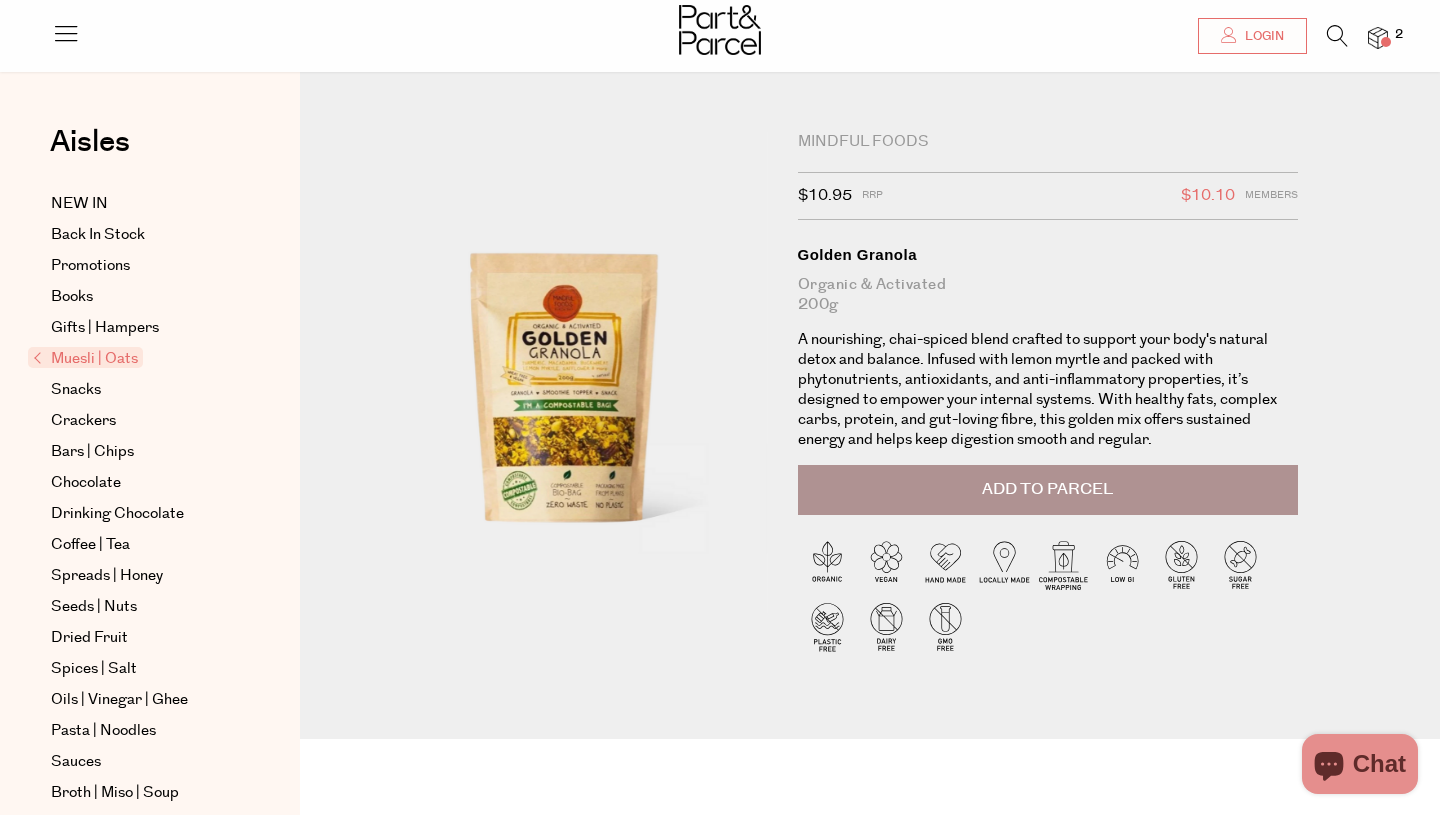 scroll, scrollTop: 360, scrollLeft: 0, axis: vertical 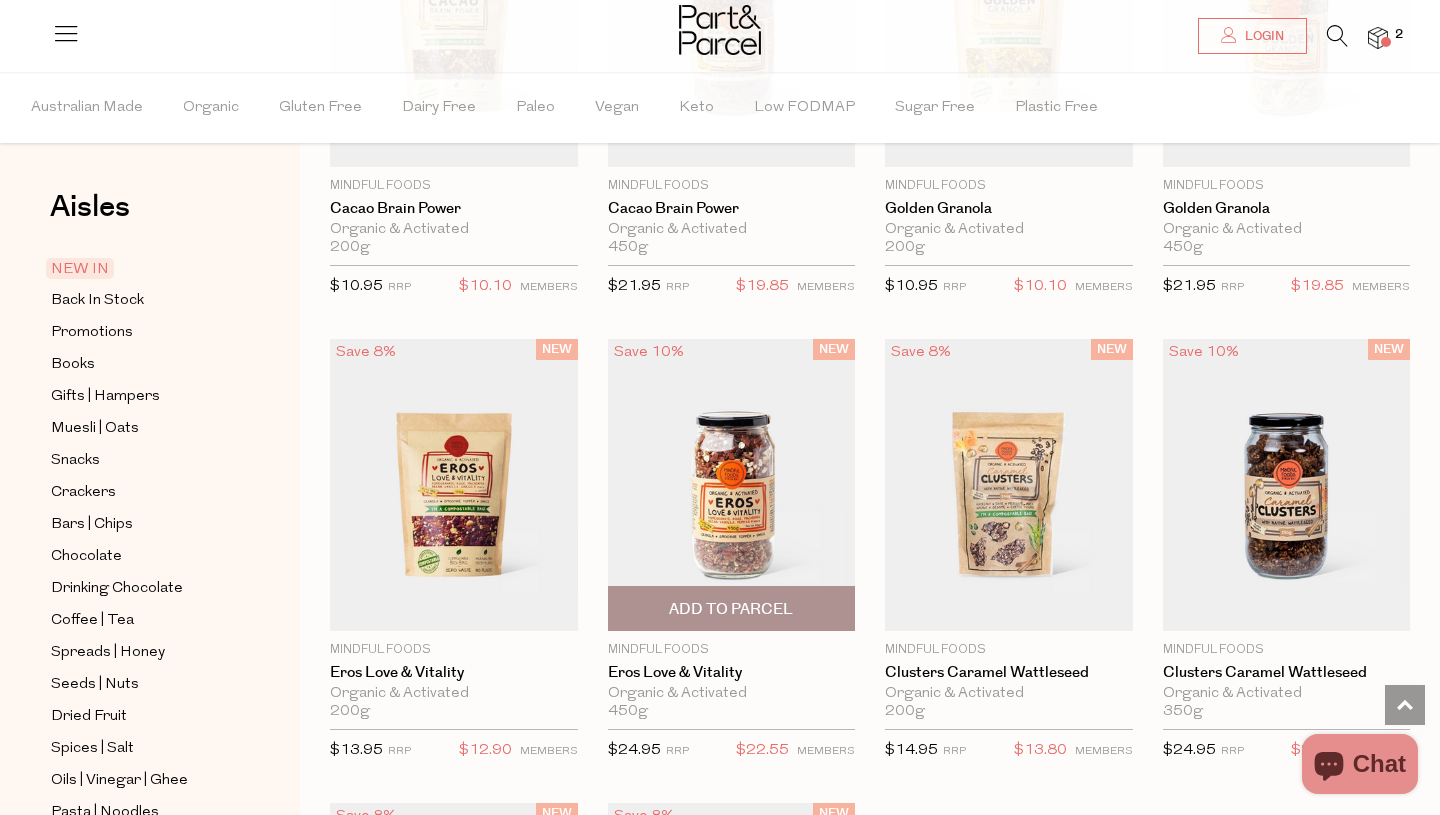 click at bounding box center [732, 485] 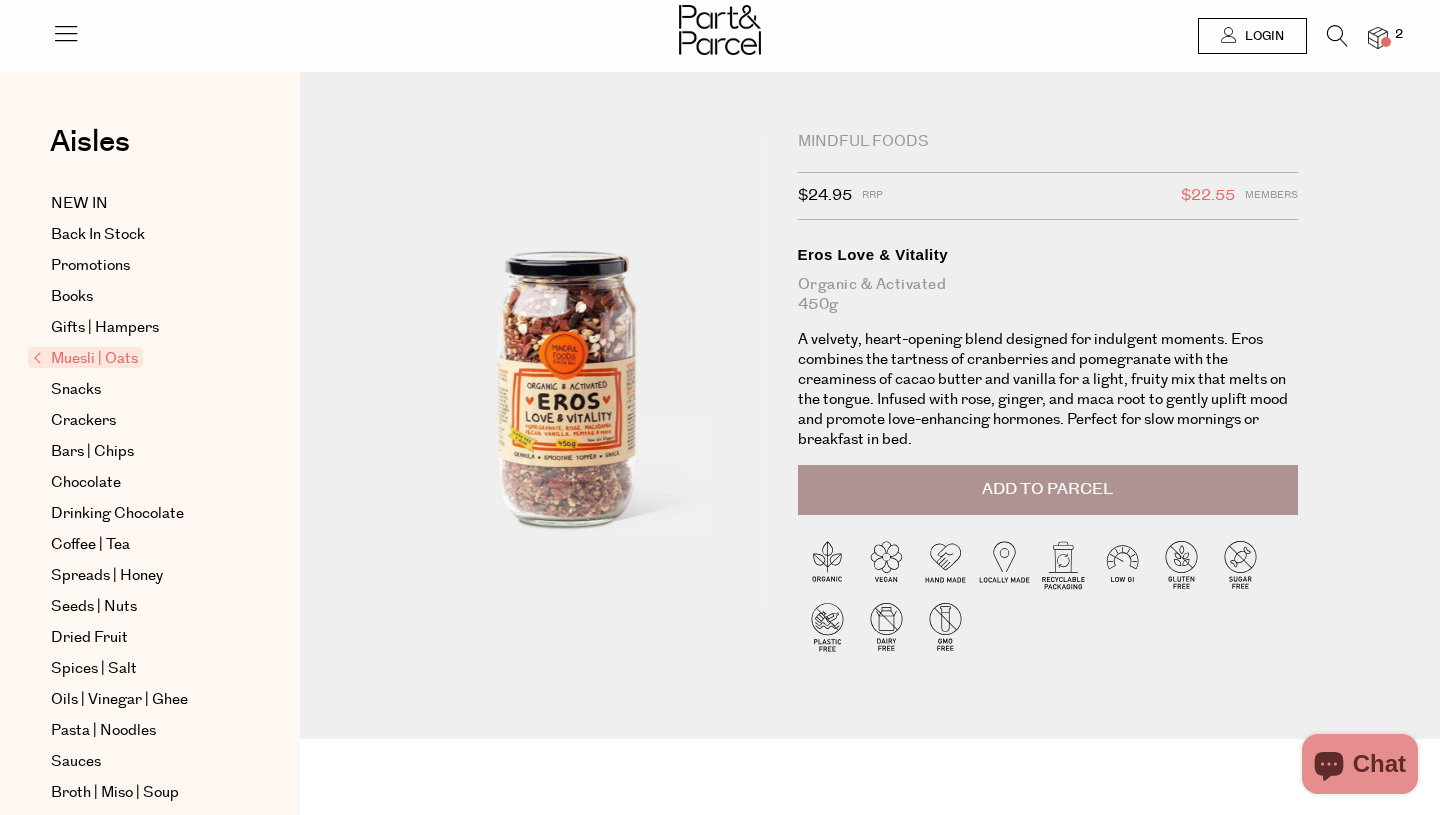scroll, scrollTop: 40, scrollLeft: 0, axis: vertical 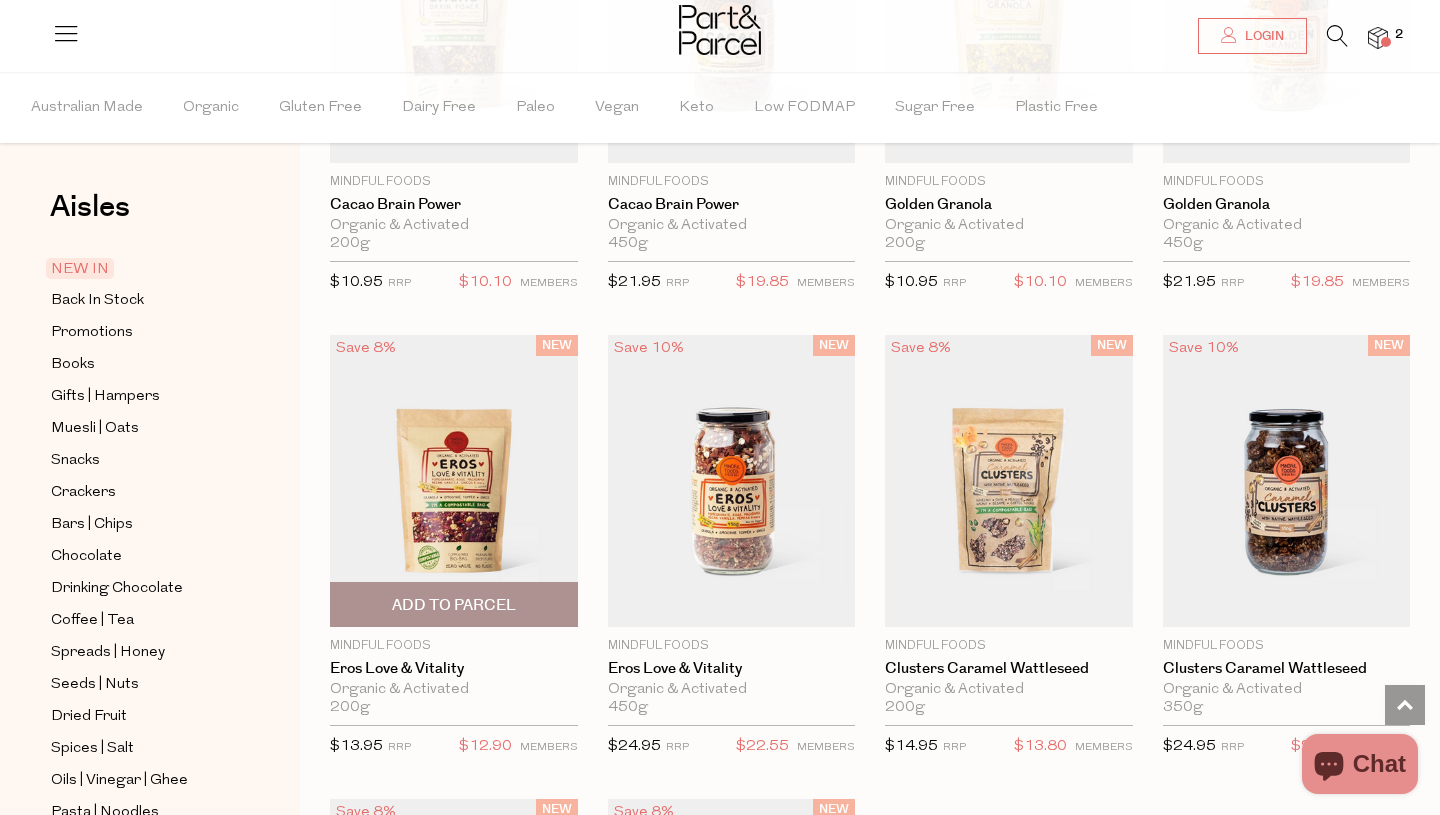 click at bounding box center (454, 481) 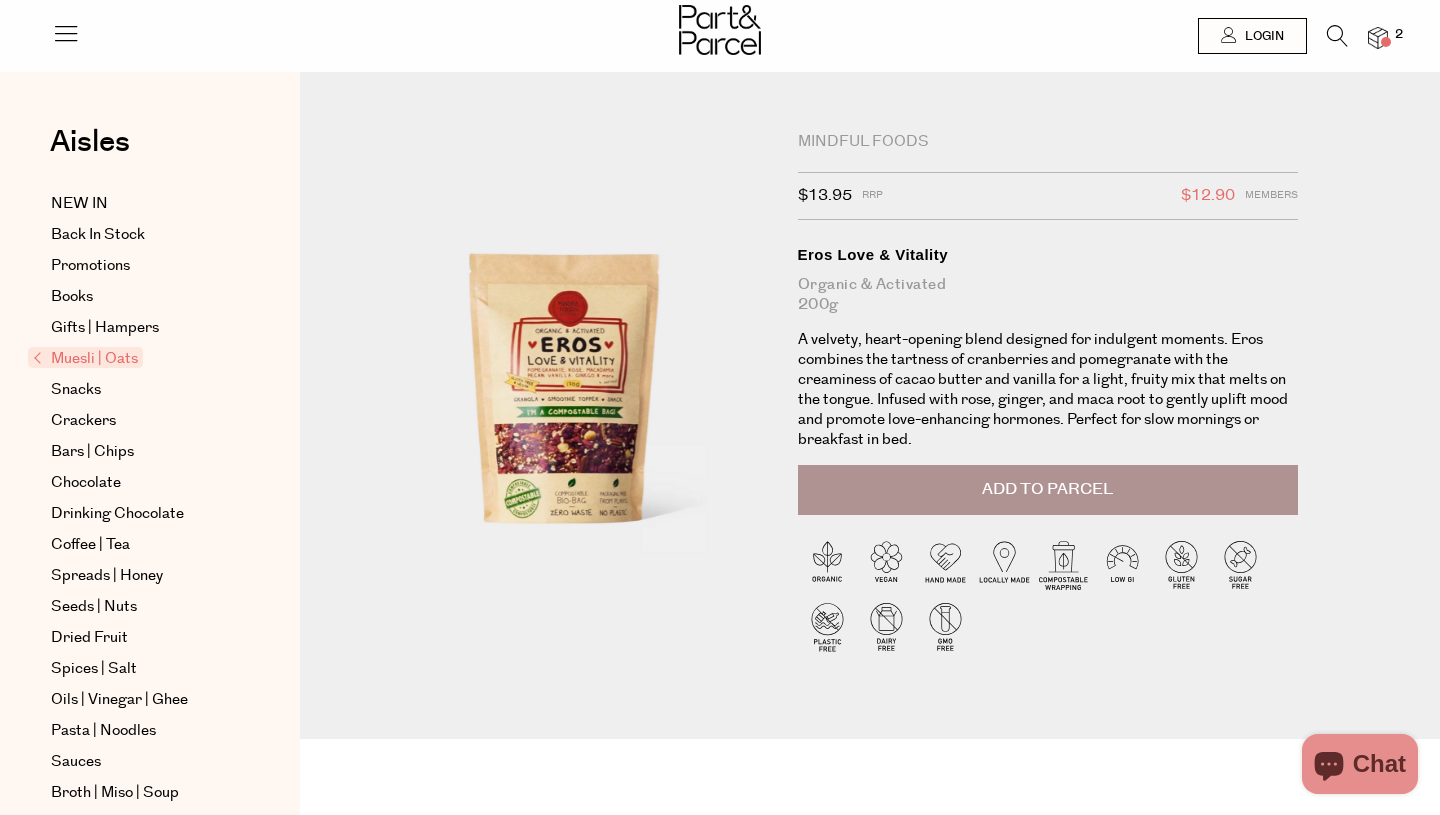 scroll, scrollTop: 0, scrollLeft: 0, axis: both 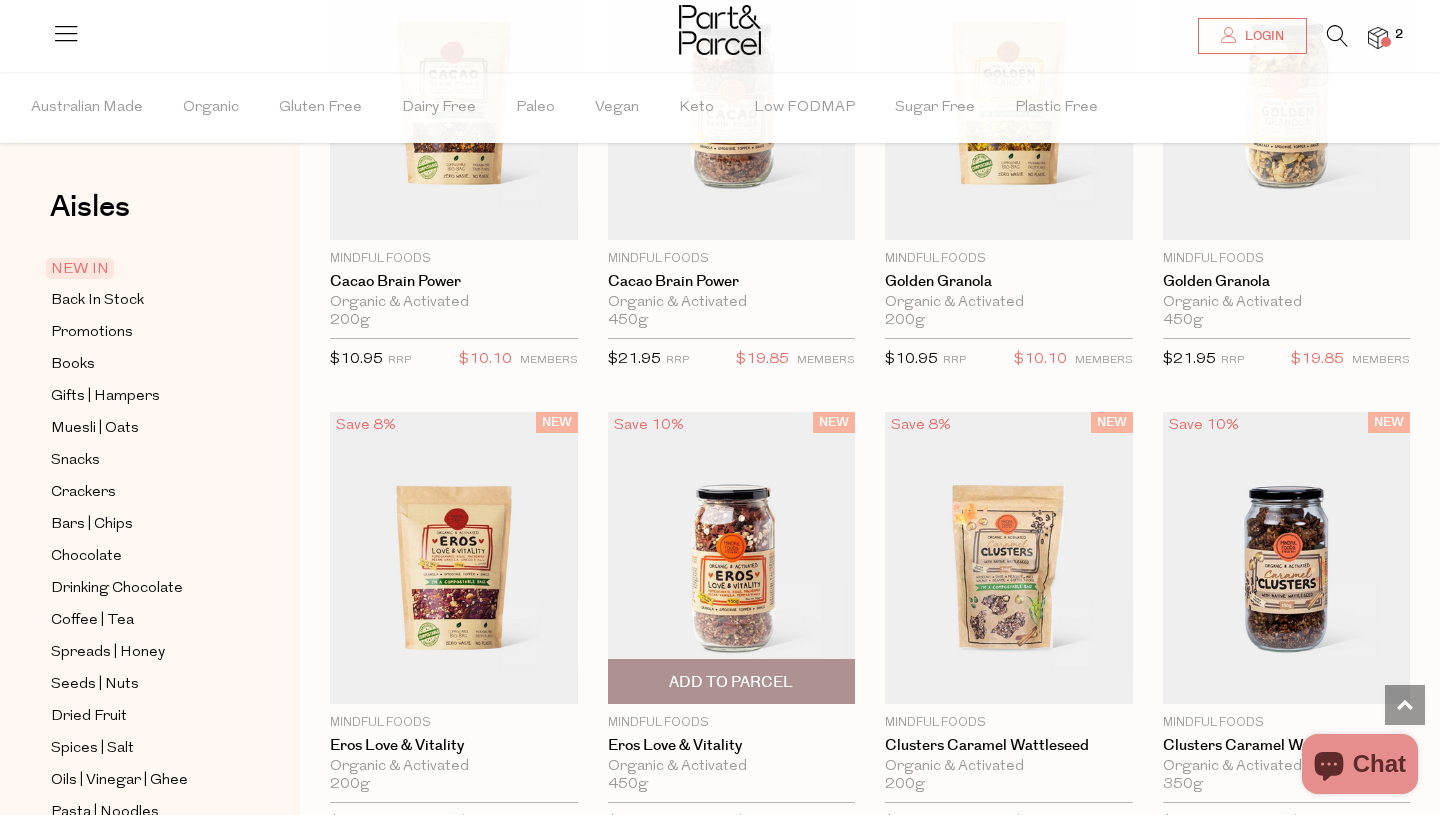 click at bounding box center (732, 558) 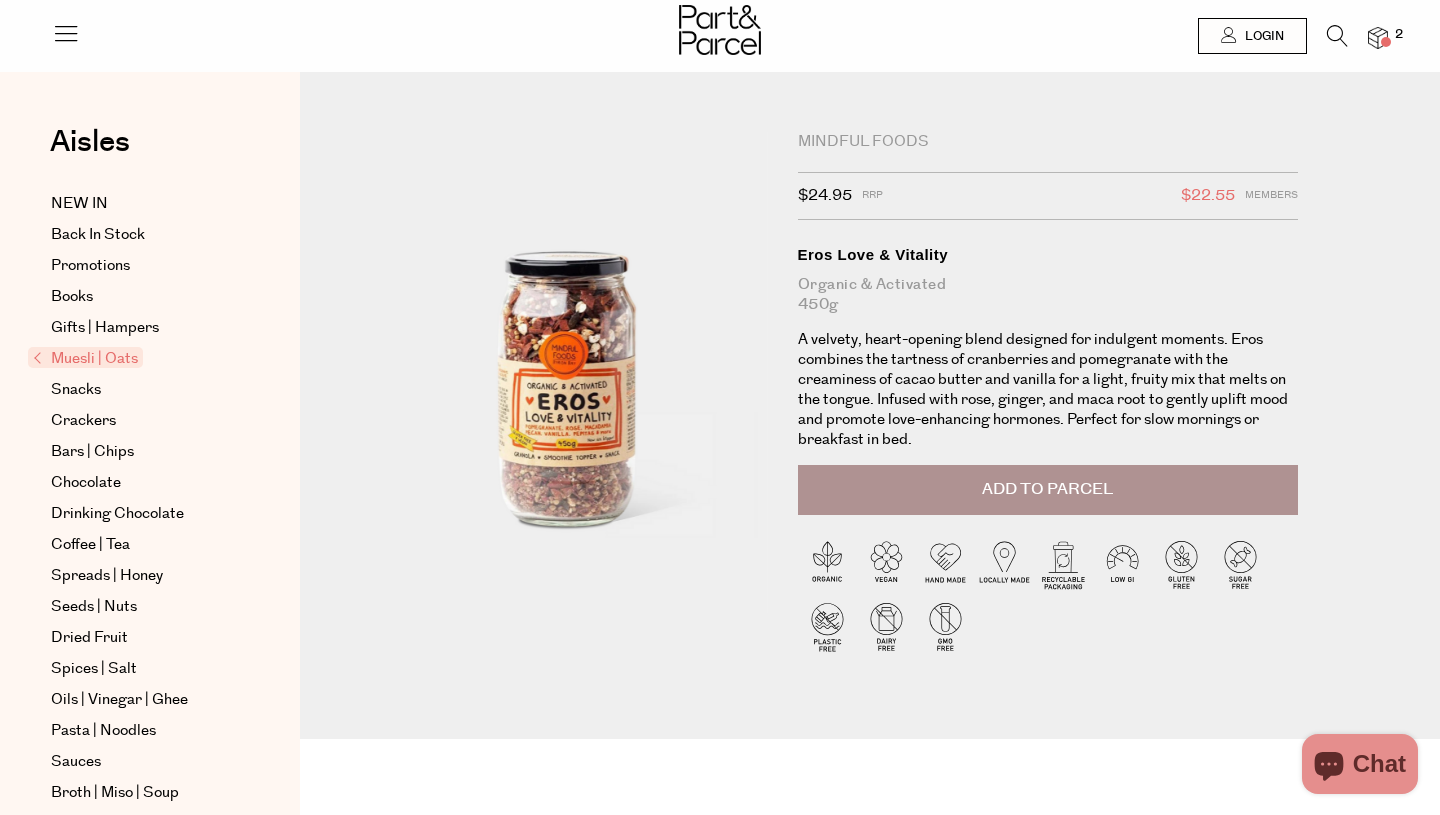 scroll, scrollTop: 0, scrollLeft: 0, axis: both 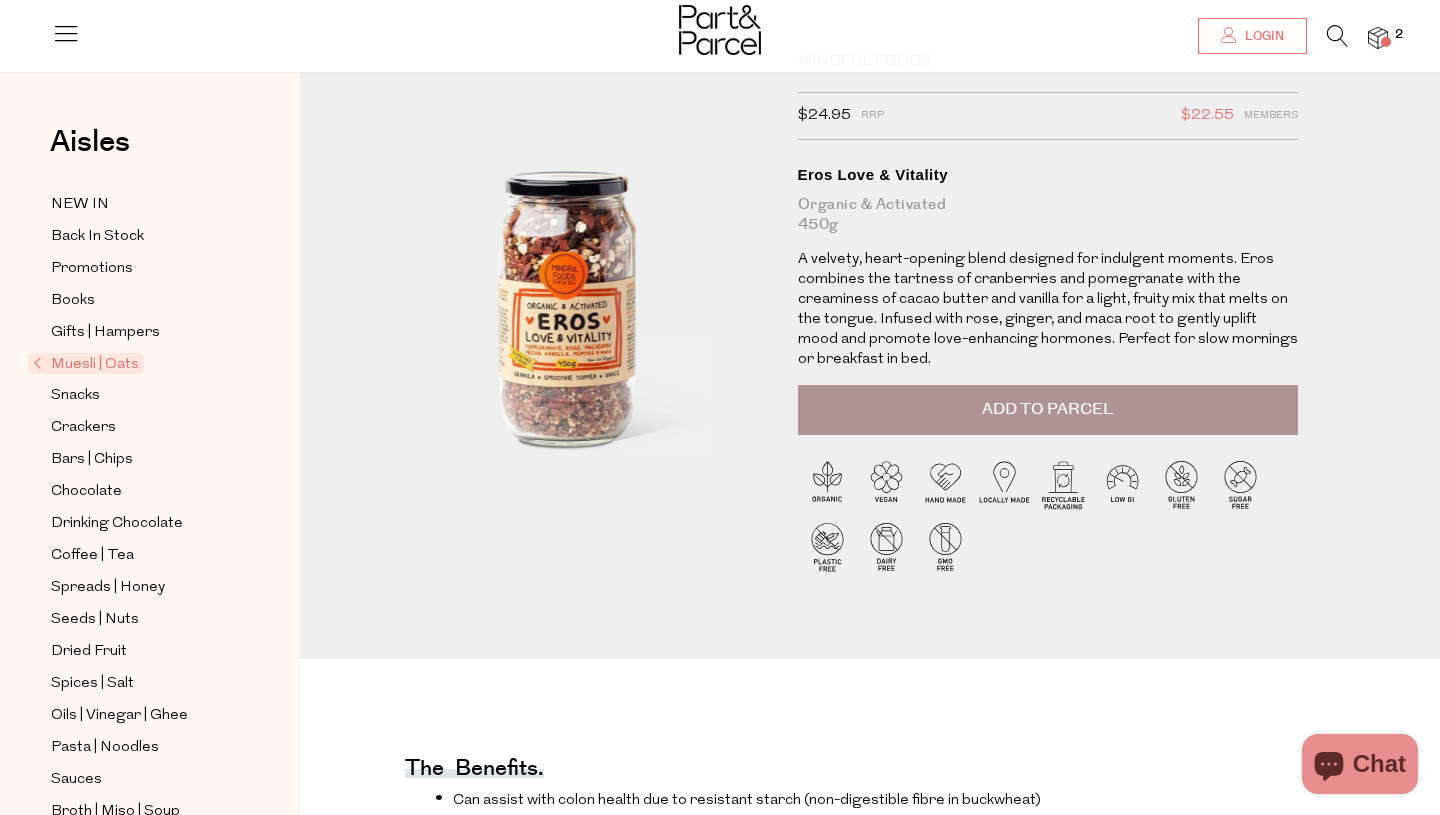 click on "Mindful Foods
$24.95
RRP
$22.55
Members
Available:  In Stock
Eros Love & Vitality
Organic & Activated 450g
A velvety, heart-opening blend designed for indulgent moments. Eros combines the tartness of cranberries and pomegranate with the creaminess of cacao butter and vanilla for a light, fruity mix that melts on the tongue. Infused with rose, ginger, and maca root to gently uplift mood and promote love-enhancing hormones. Perfect for slow mornings or breakfast in bed.
Default Title
1" at bounding box center (870, 355) 